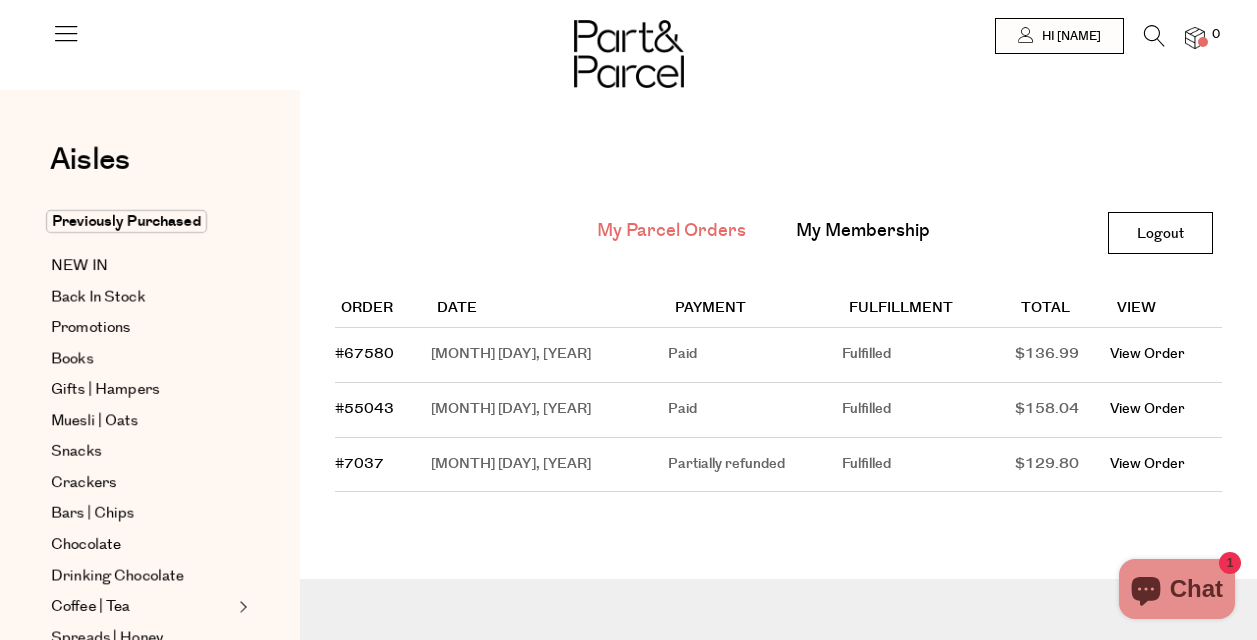 scroll, scrollTop: 0, scrollLeft: 0, axis: both 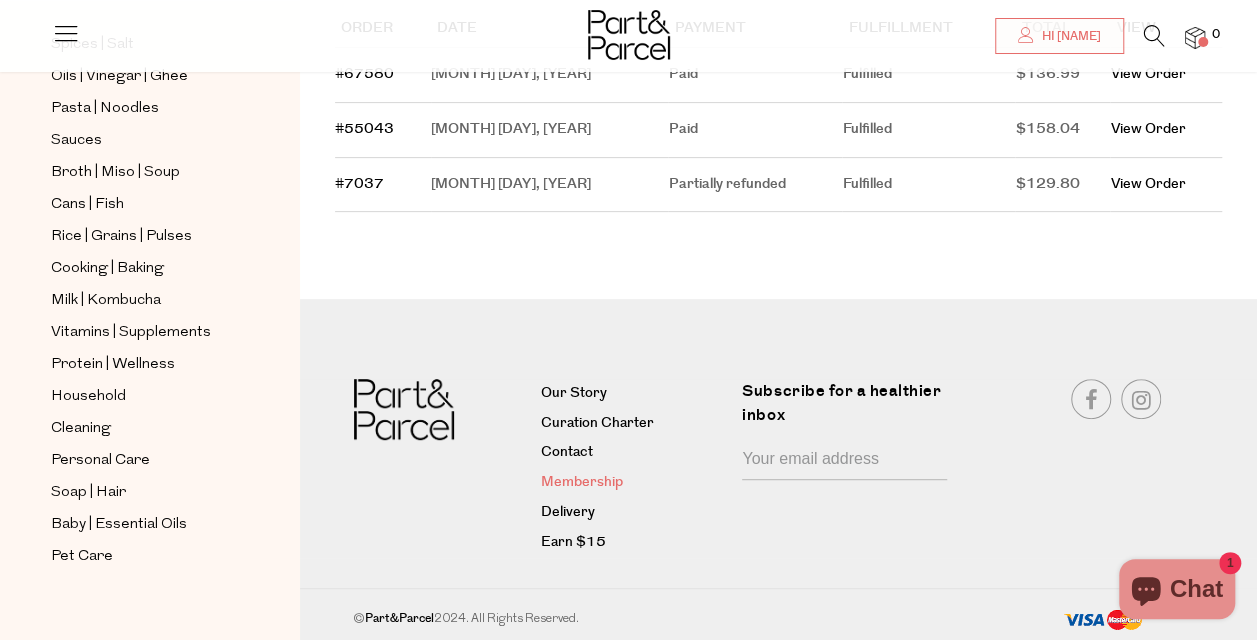 click on "Membership" at bounding box center [634, 483] 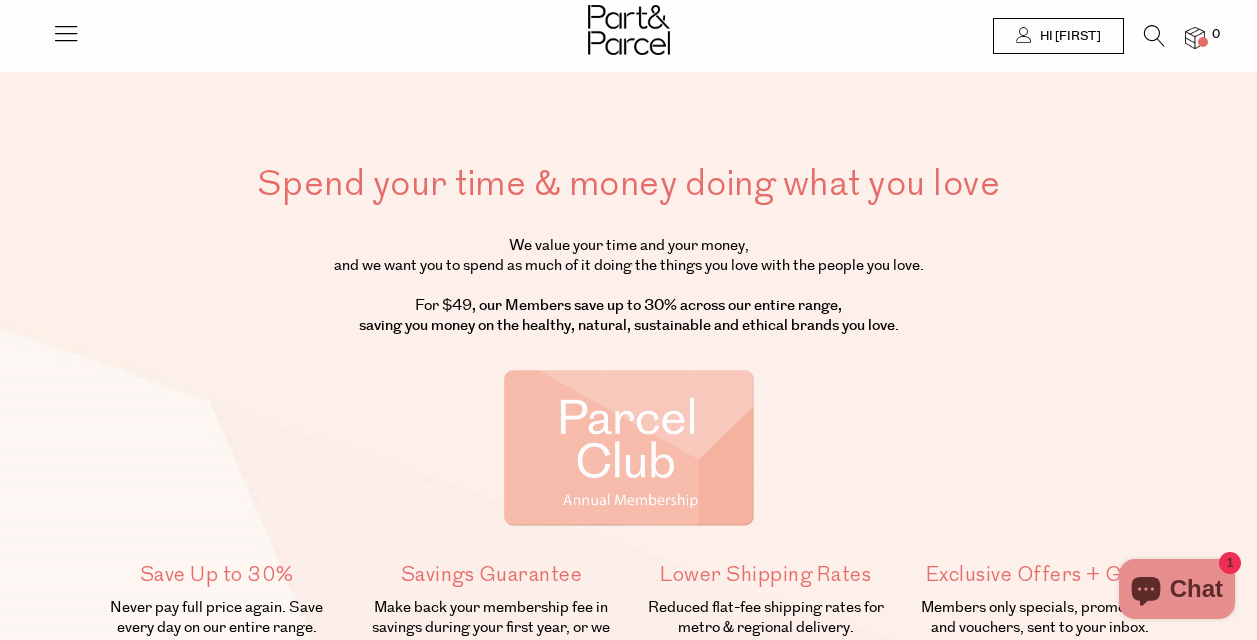 scroll, scrollTop: 0, scrollLeft: 0, axis: both 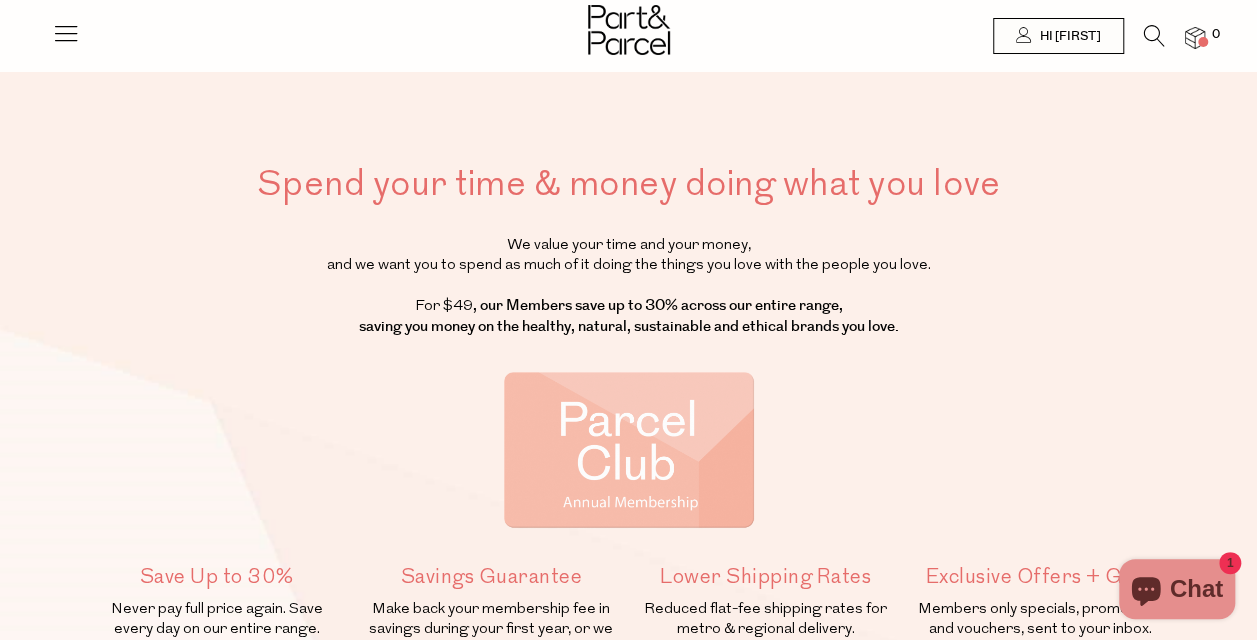 click at bounding box center [66, 33] 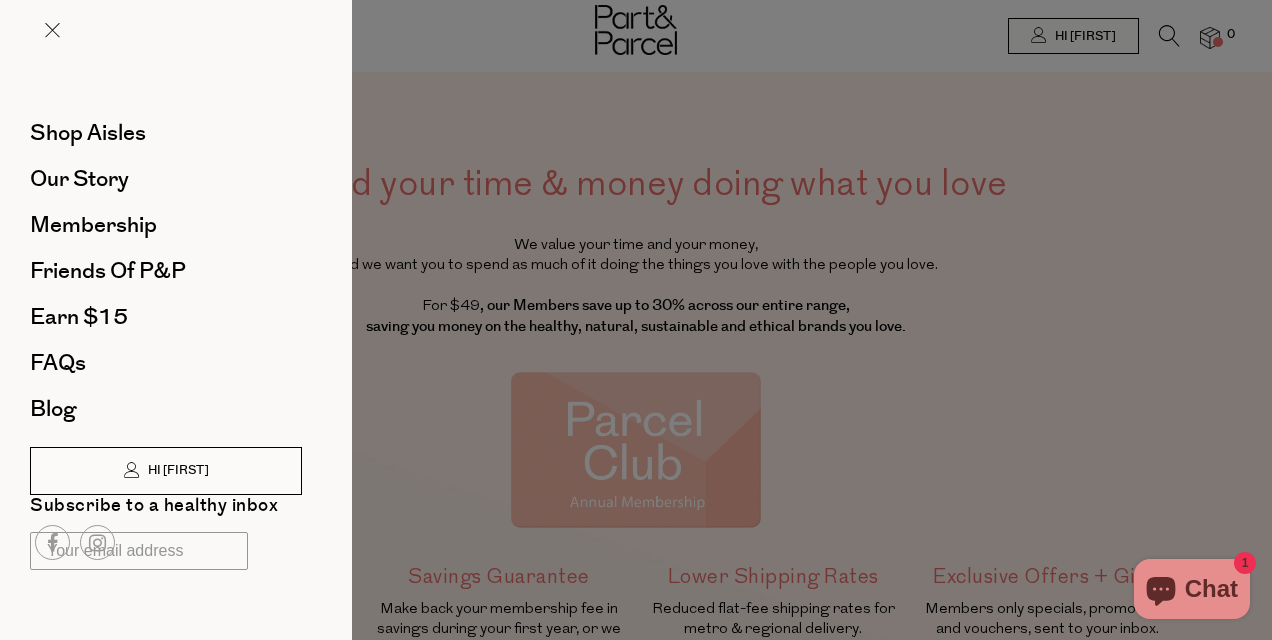 click on "Hi [NAME]" at bounding box center (166, 471) 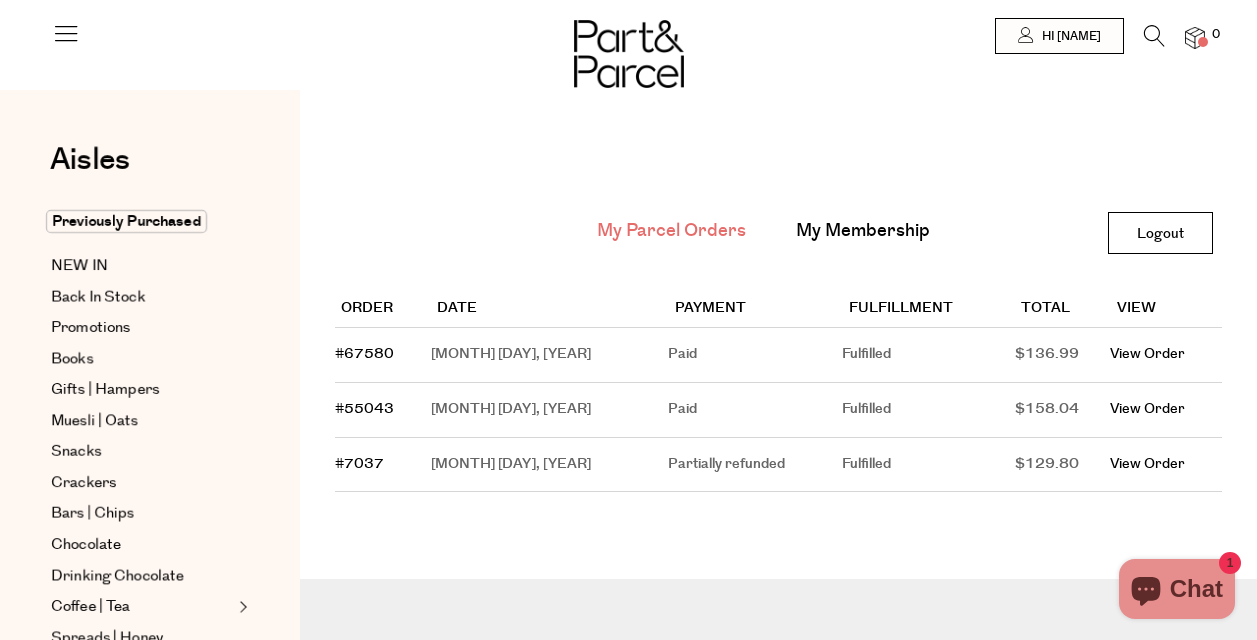 scroll, scrollTop: 0, scrollLeft: 0, axis: both 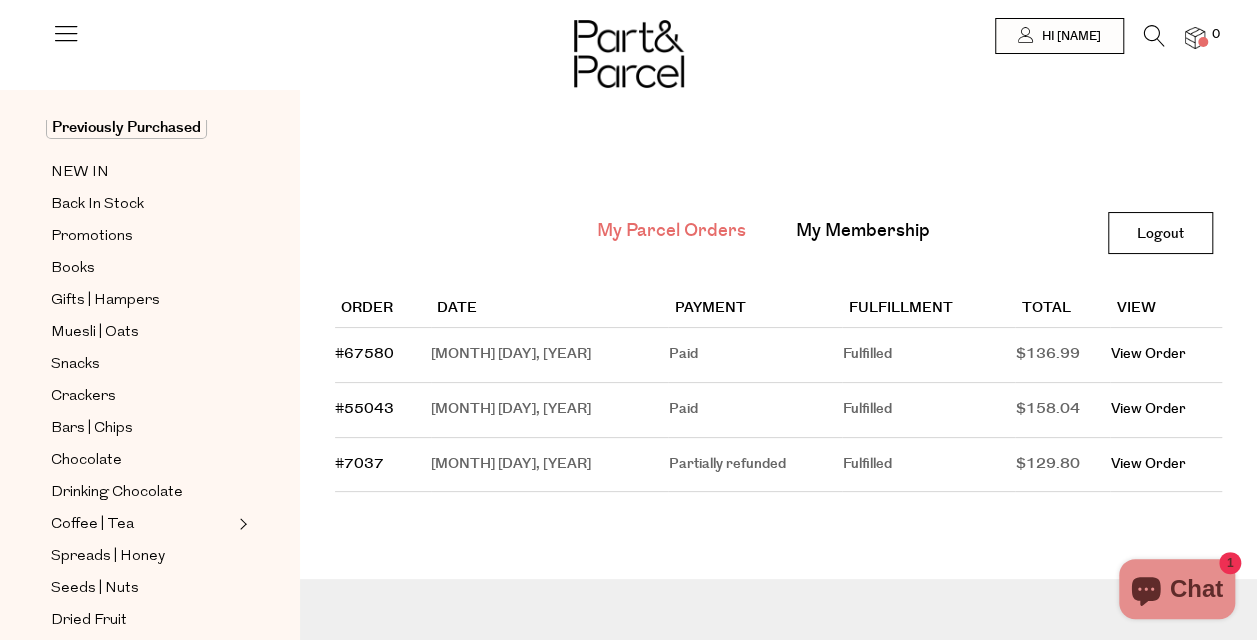 click on "My Membership" at bounding box center (863, 232) 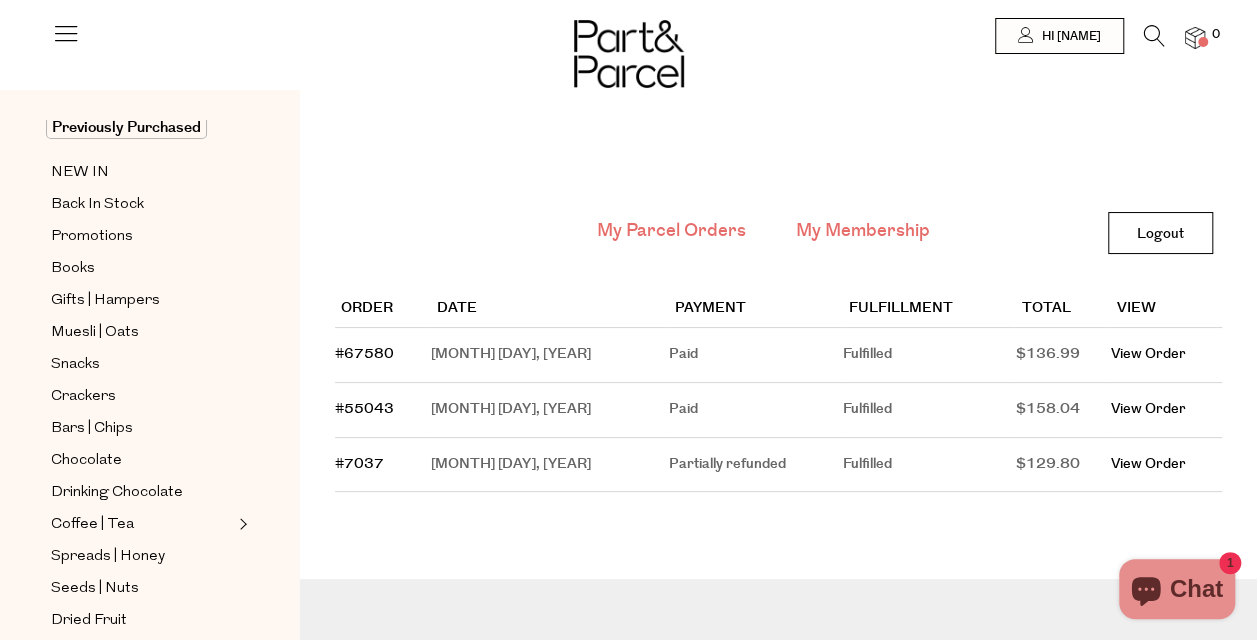 click on "My Membership" at bounding box center [863, 231] 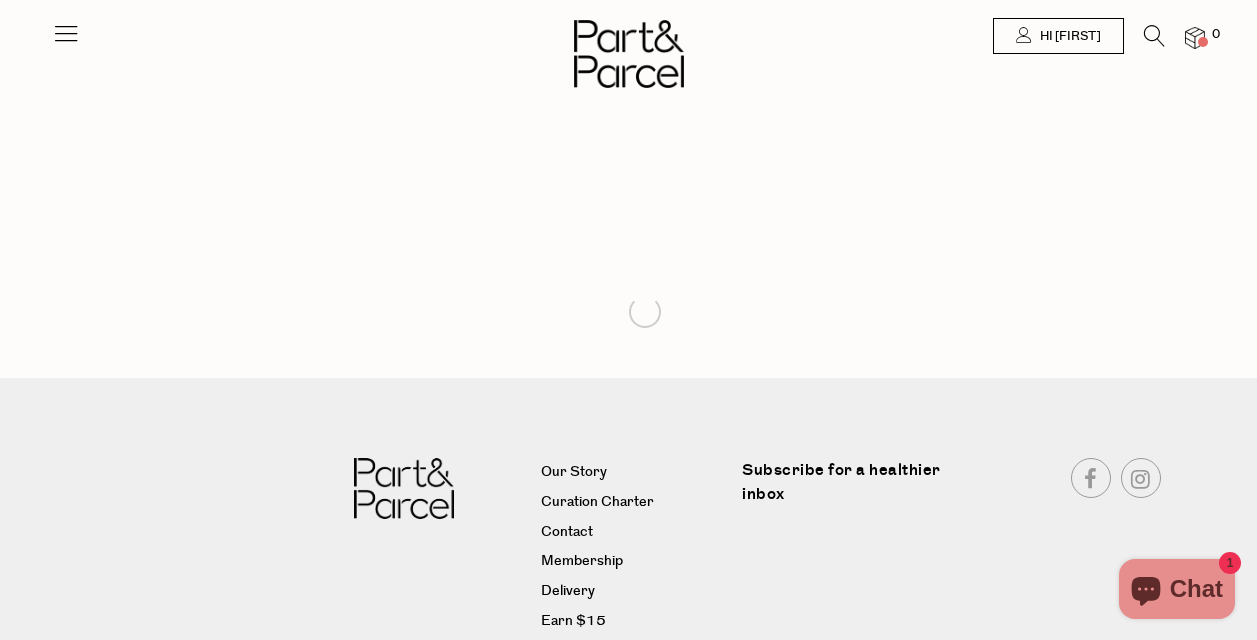 scroll, scrollTop: 0, scrollLeft: 0, axis: both 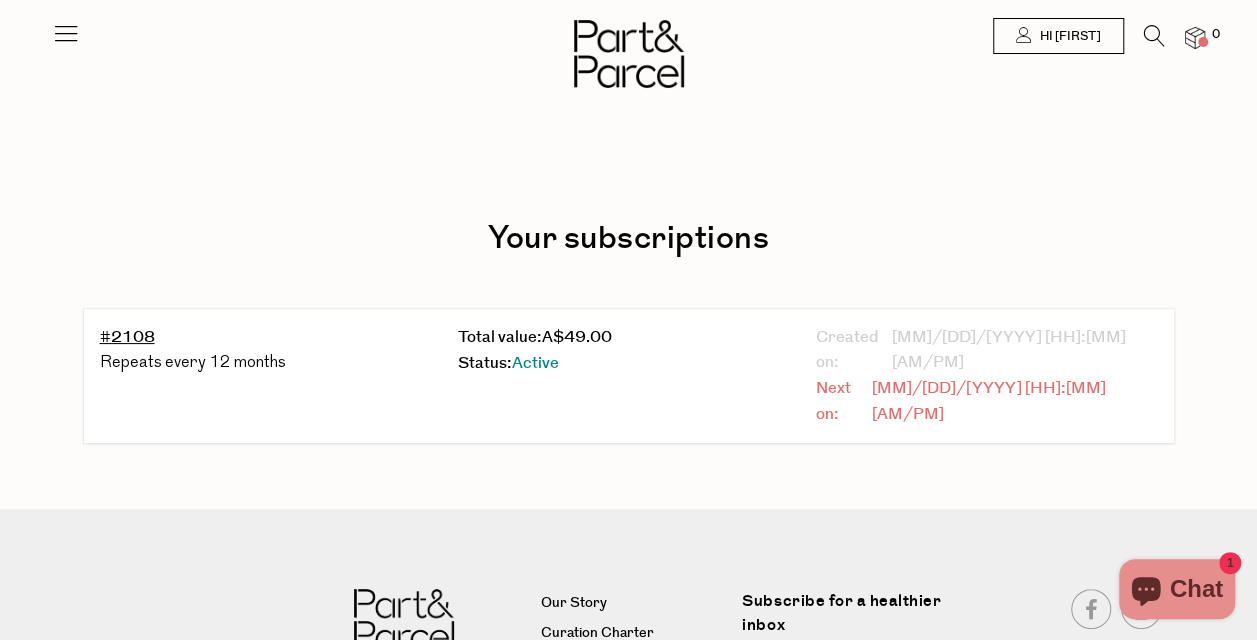 click on "Next on:  01/30/2026 11:00 AM" at bounding box center (987, 401) 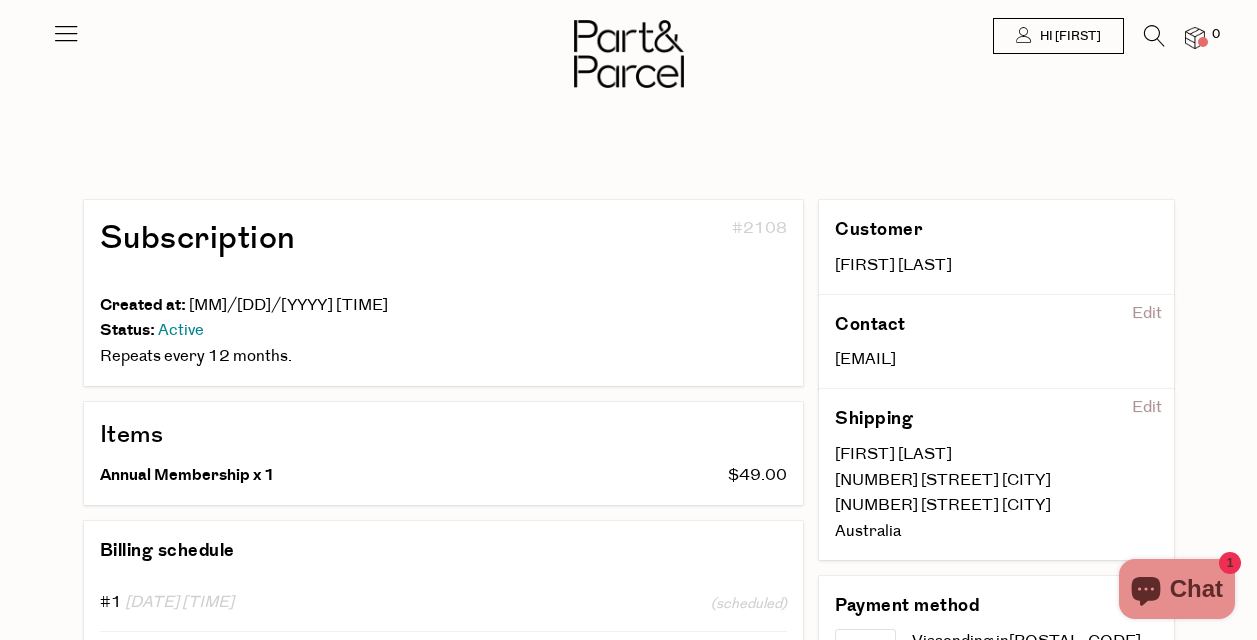scroll, scrollTop: 0, scrollLeft: 0, axis: both 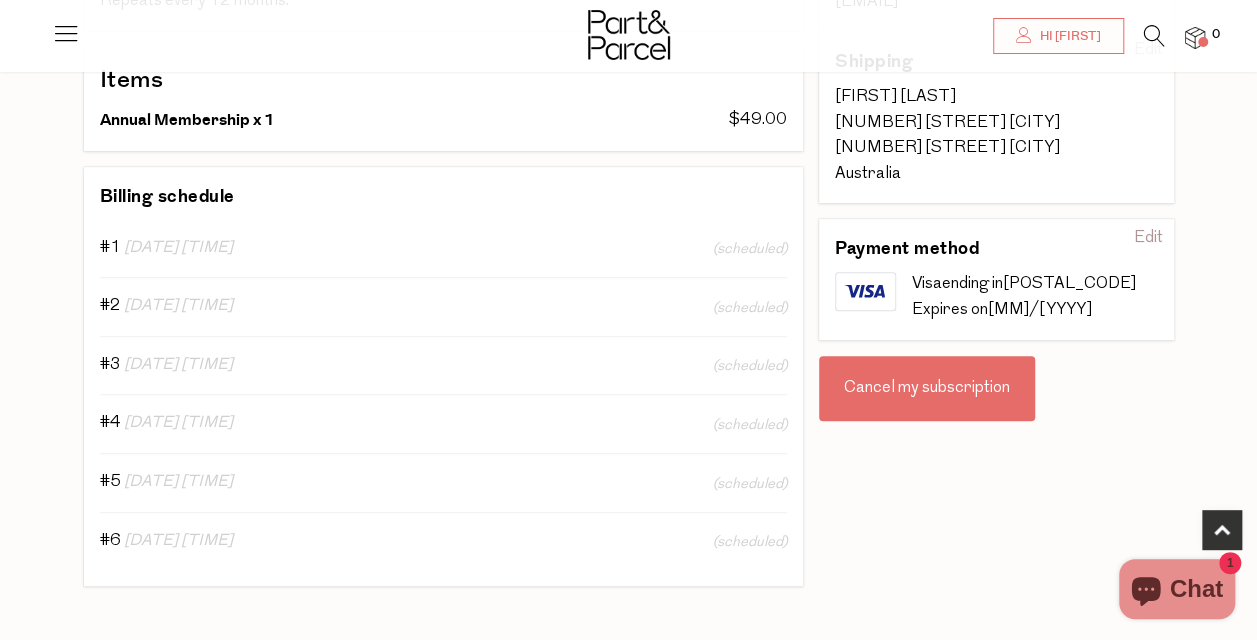 click on "Cancel my subscription" at bounding box center (927, 389) 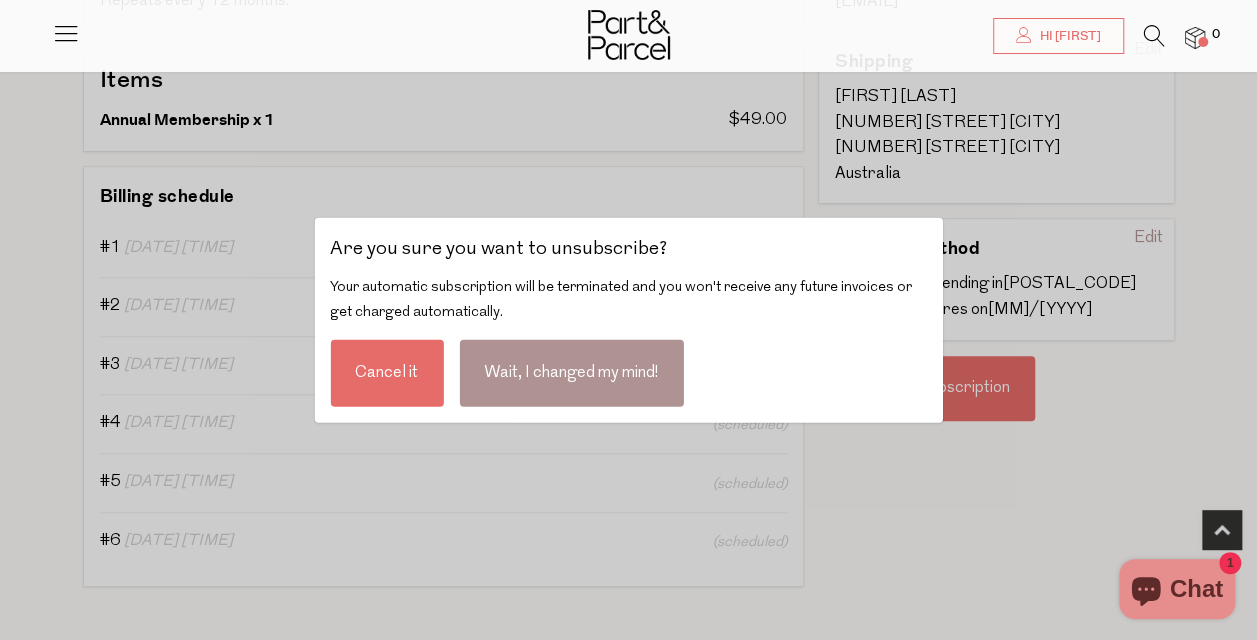 click on "Cancel it" at bounding box center [386, 372] 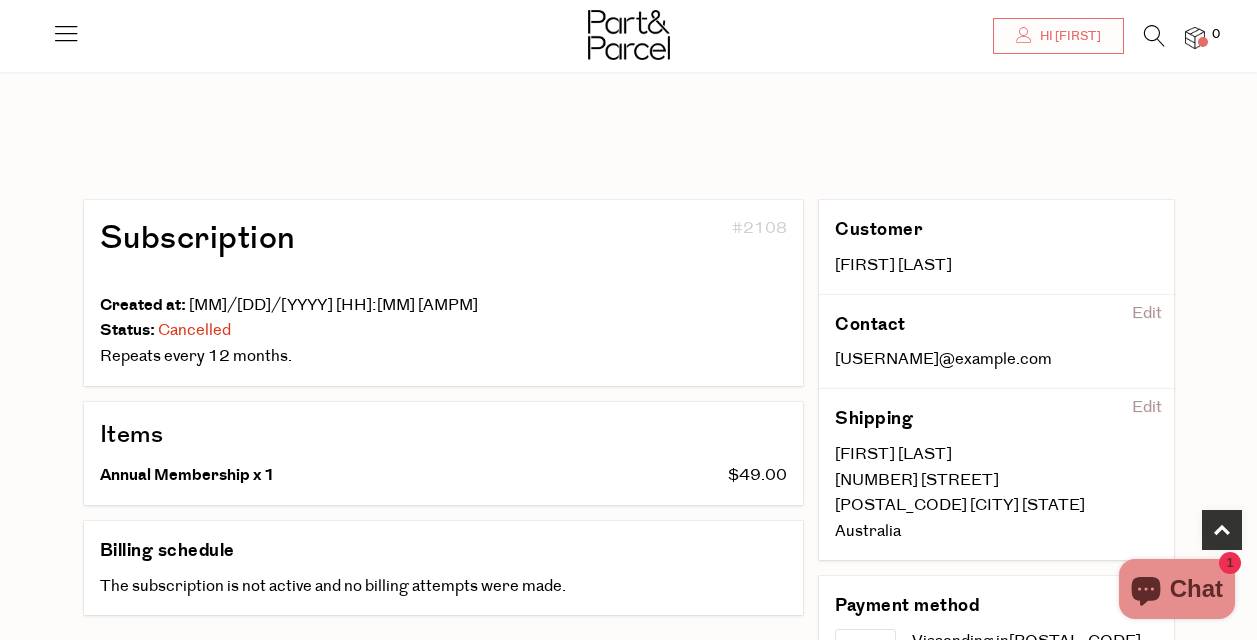 scroll, scrollTop: 357, scrollLeft: 0, axis: vertical 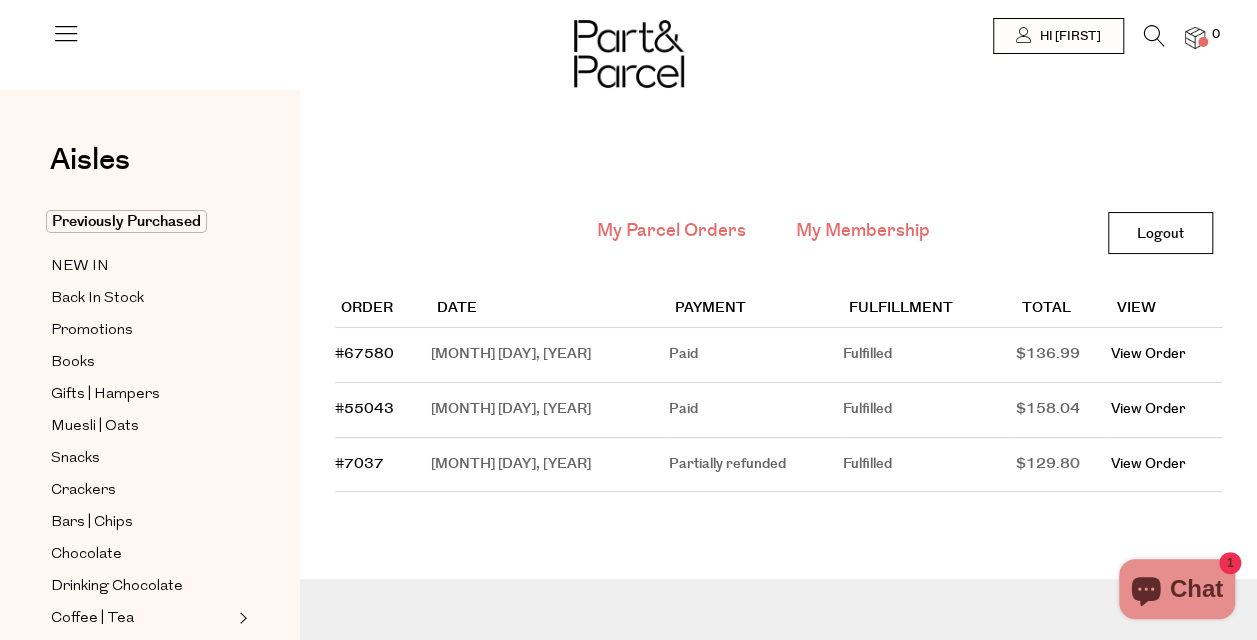 click on "My Membership" at bounding box center [863, 231] 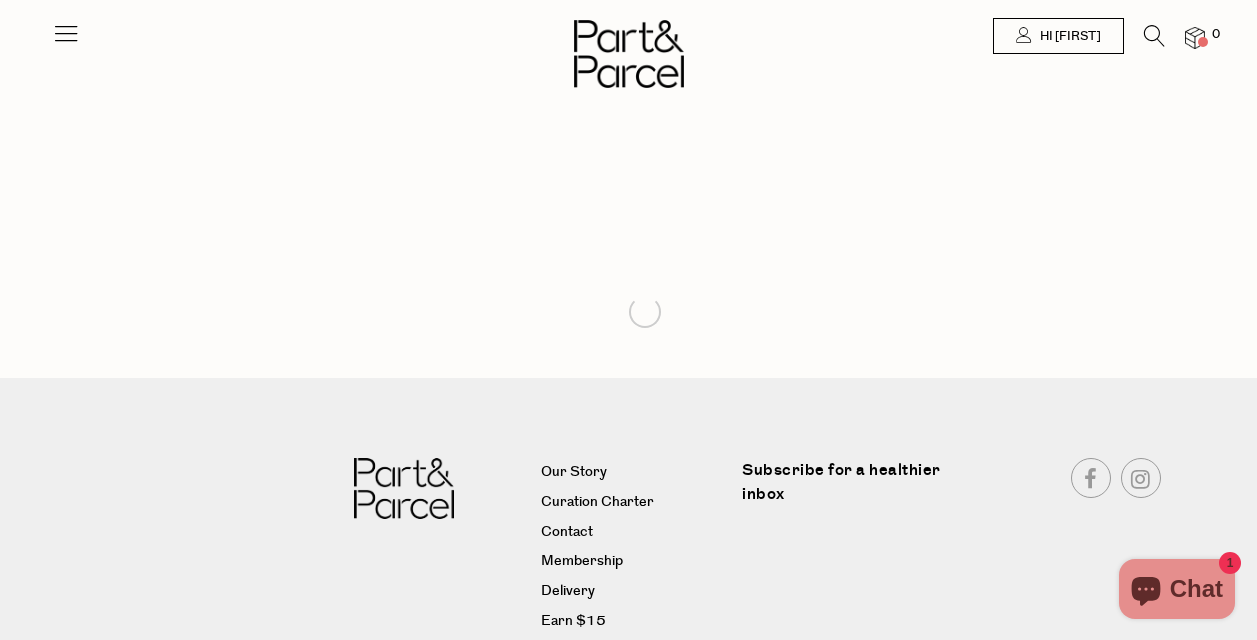 scroll, scrollTop: 0, scrollLeft: 0, axis: both 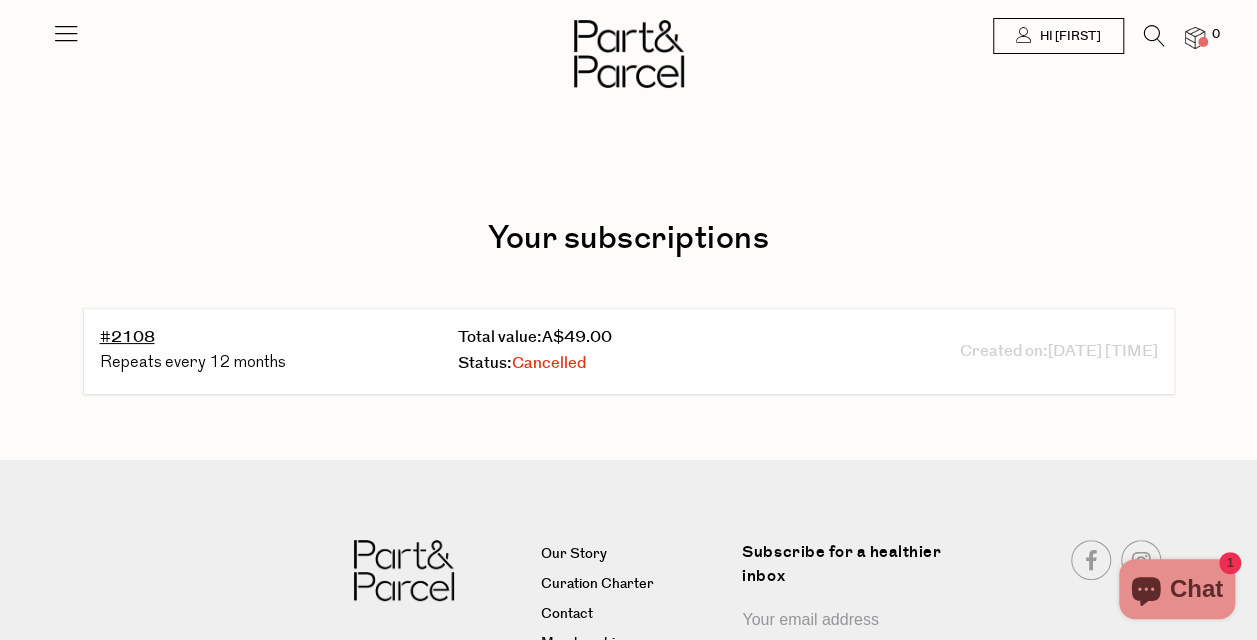 click at bounding box center [66, 33] 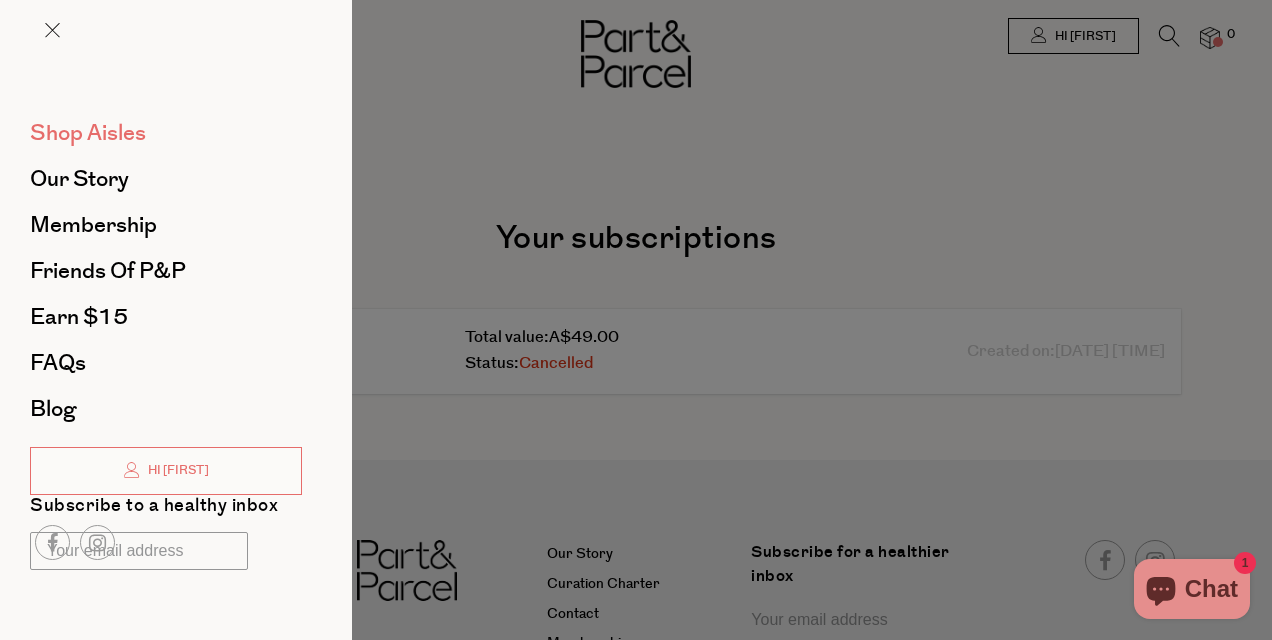 click on "Shop Aisles" at bounding box center (88, 133) 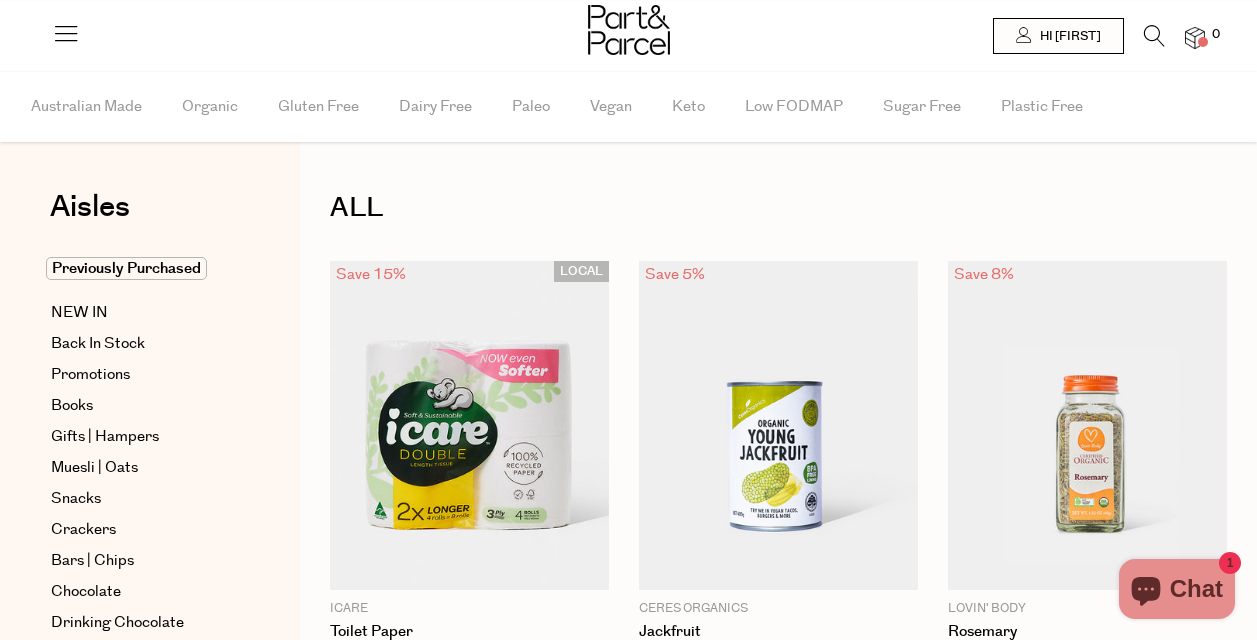 scroll, scrollTop: 0, scrollLeft: 0, axis: both 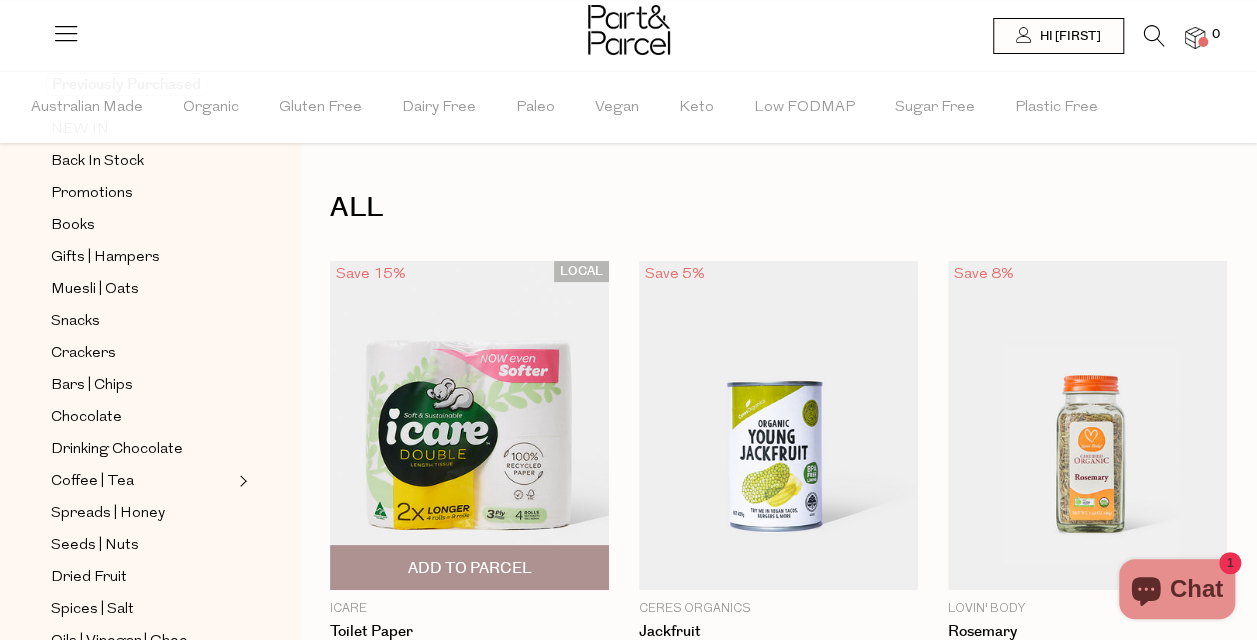 click at bounding box center (469, 425) 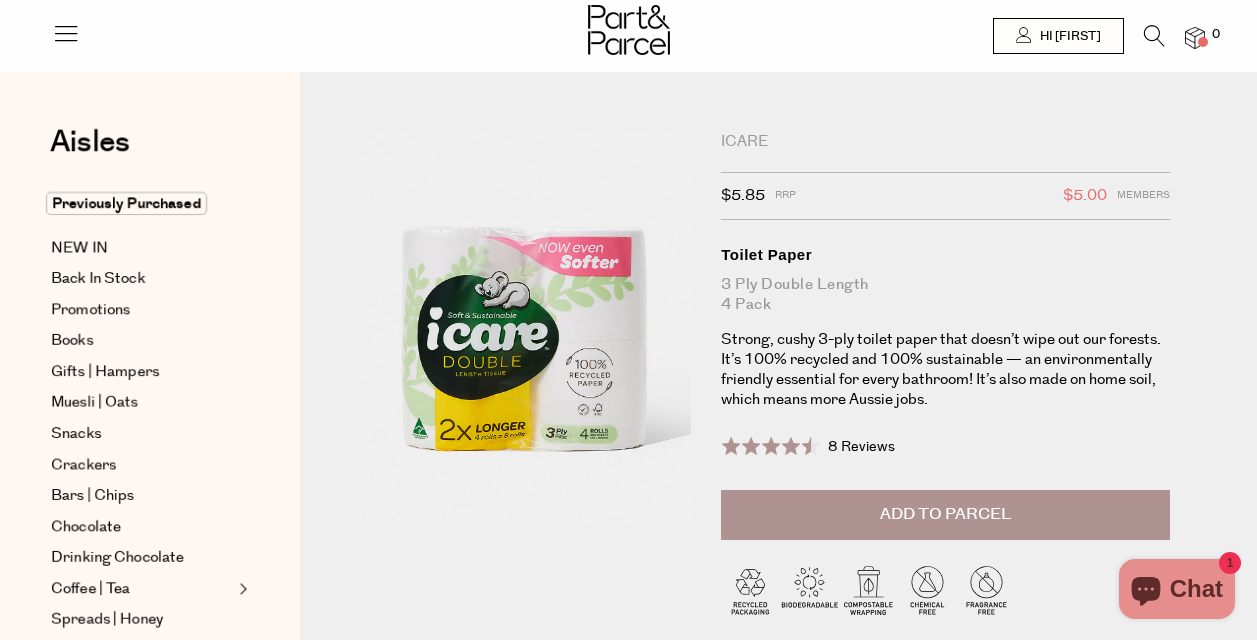 scroll, scrollTop: 0, scrollLeft: 0, axis: both 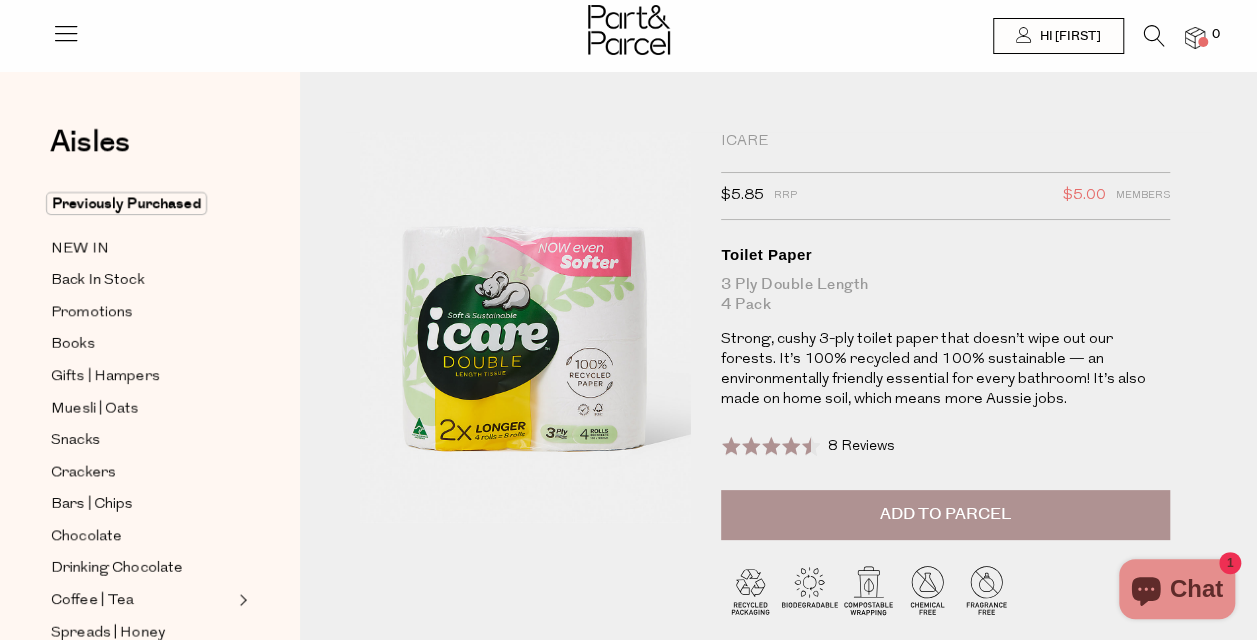 click on "Add to Parcel" at bounding box center [945, 515] 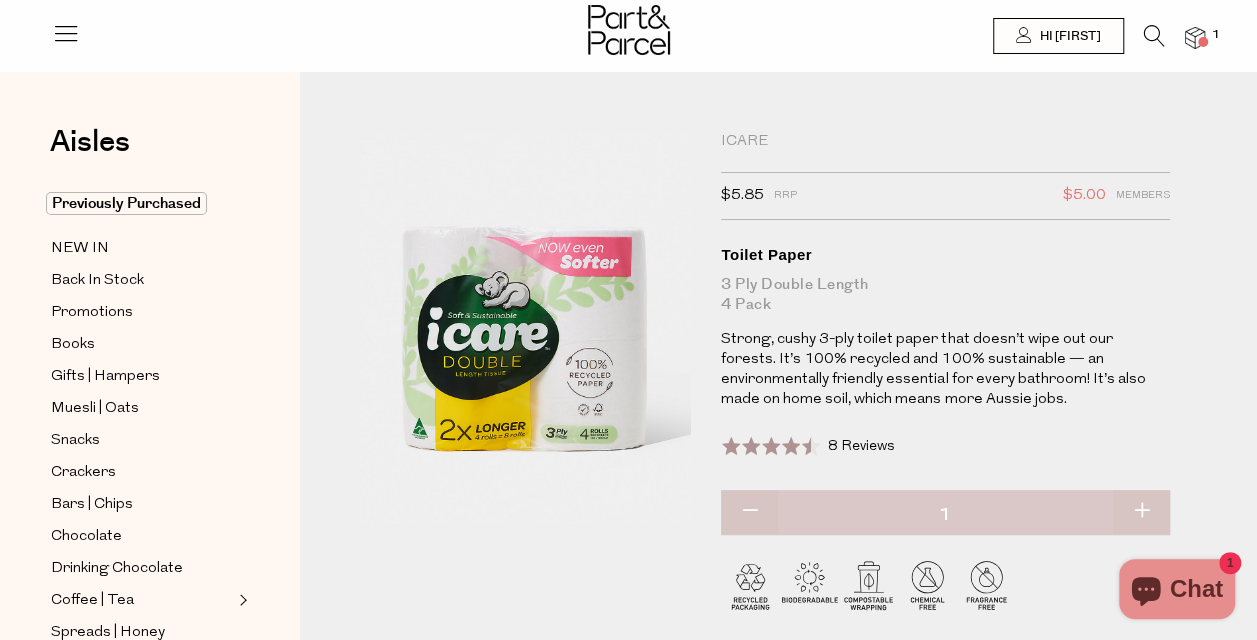 click at bounding box center [1195, 38] 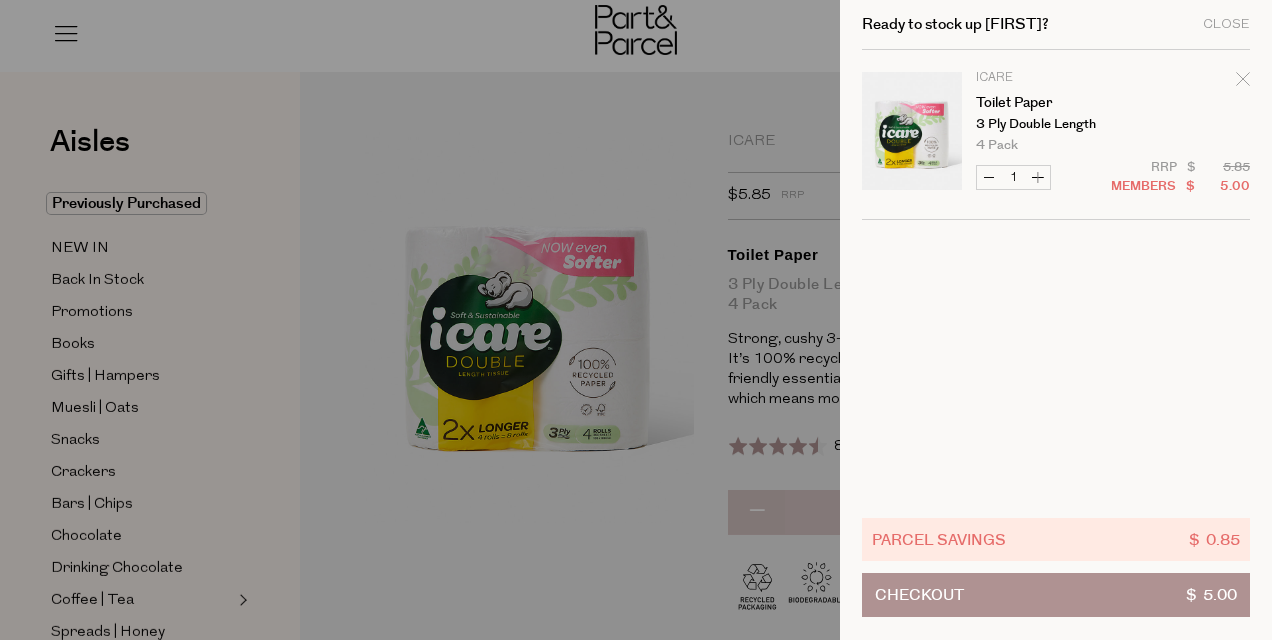 click on "Ready to stock up [FIRST]?
Close" at bounding box center (1056, 25) 